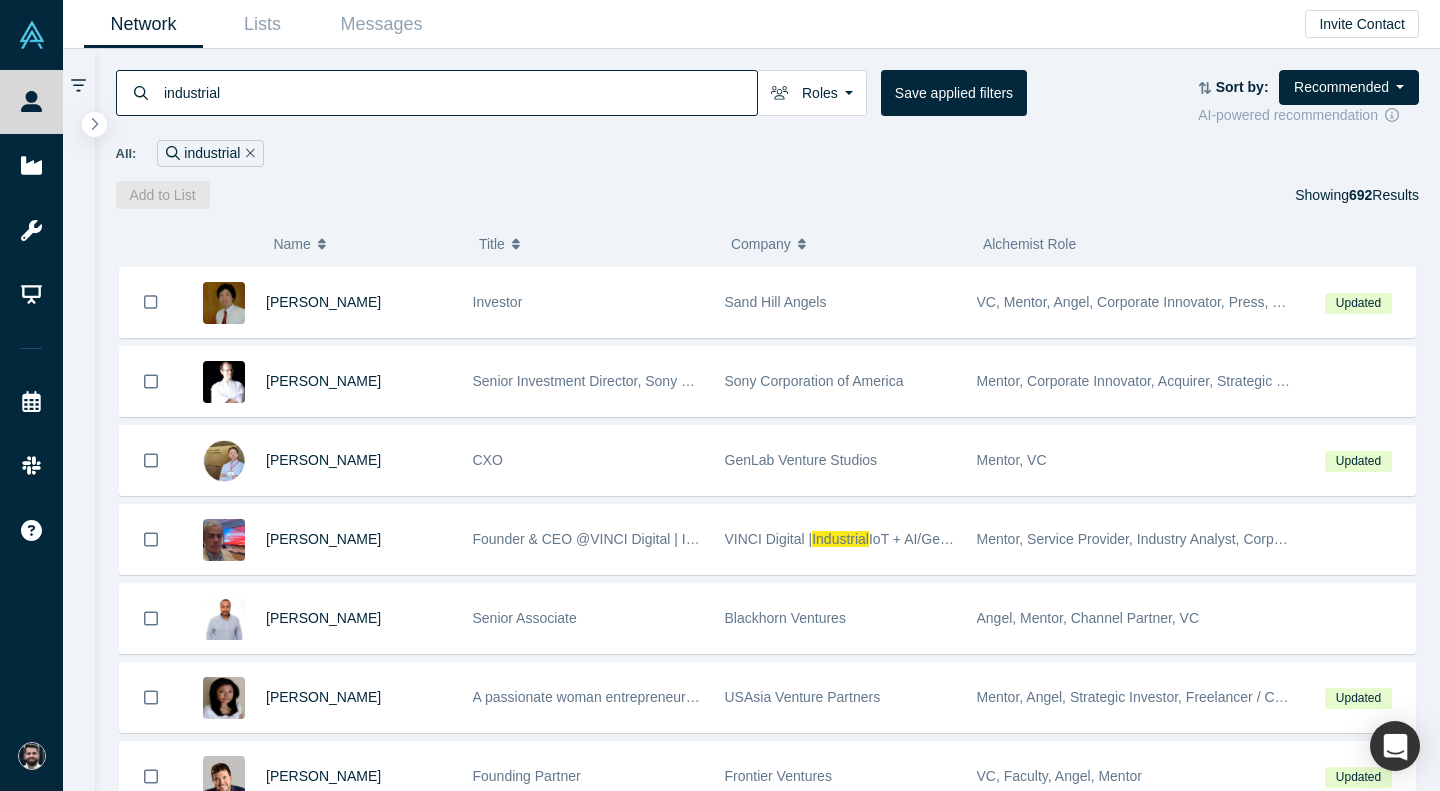 scroll, scrollTop: 0, scrollLeft: 0, axis: both 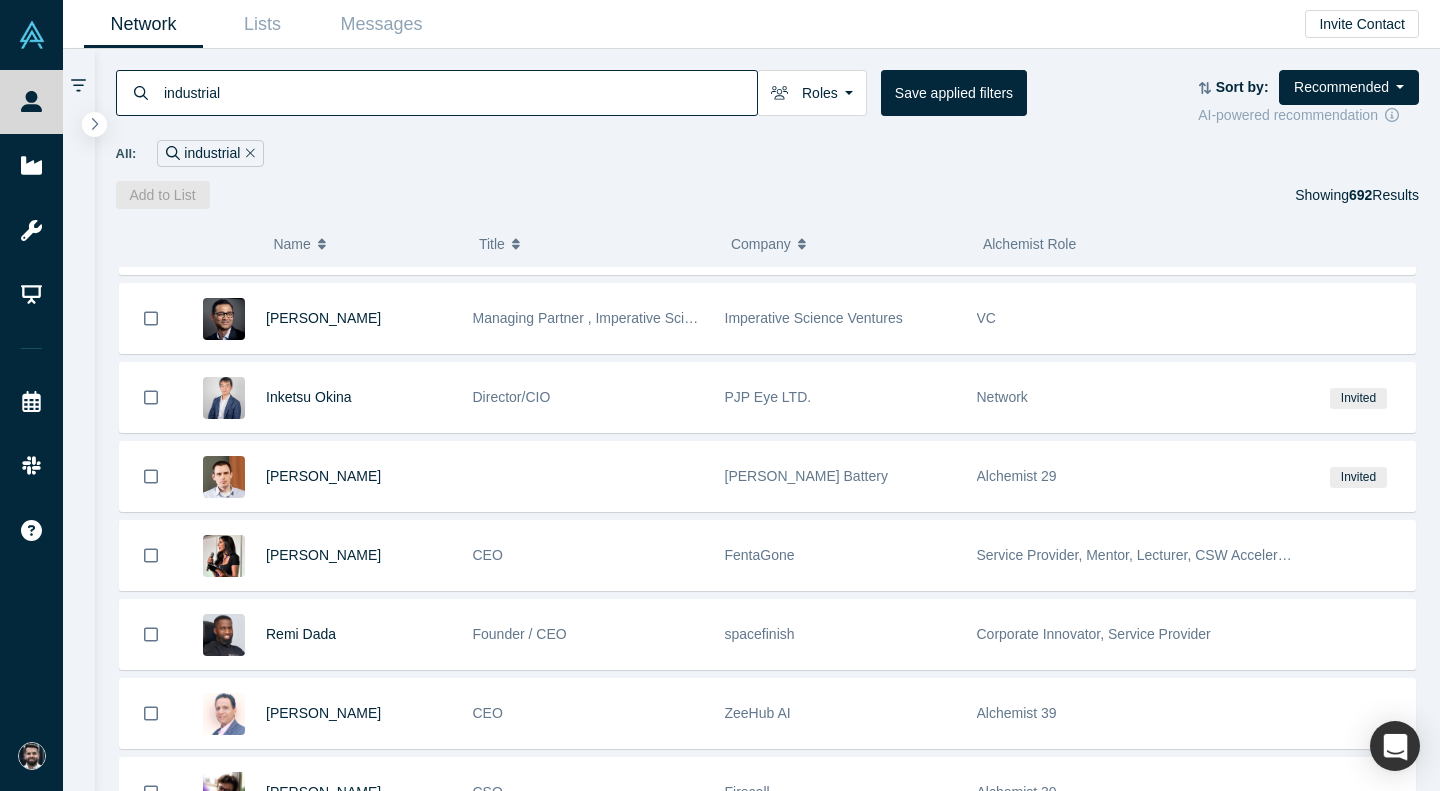 click on "industrial" at bounding box center (459, 92) 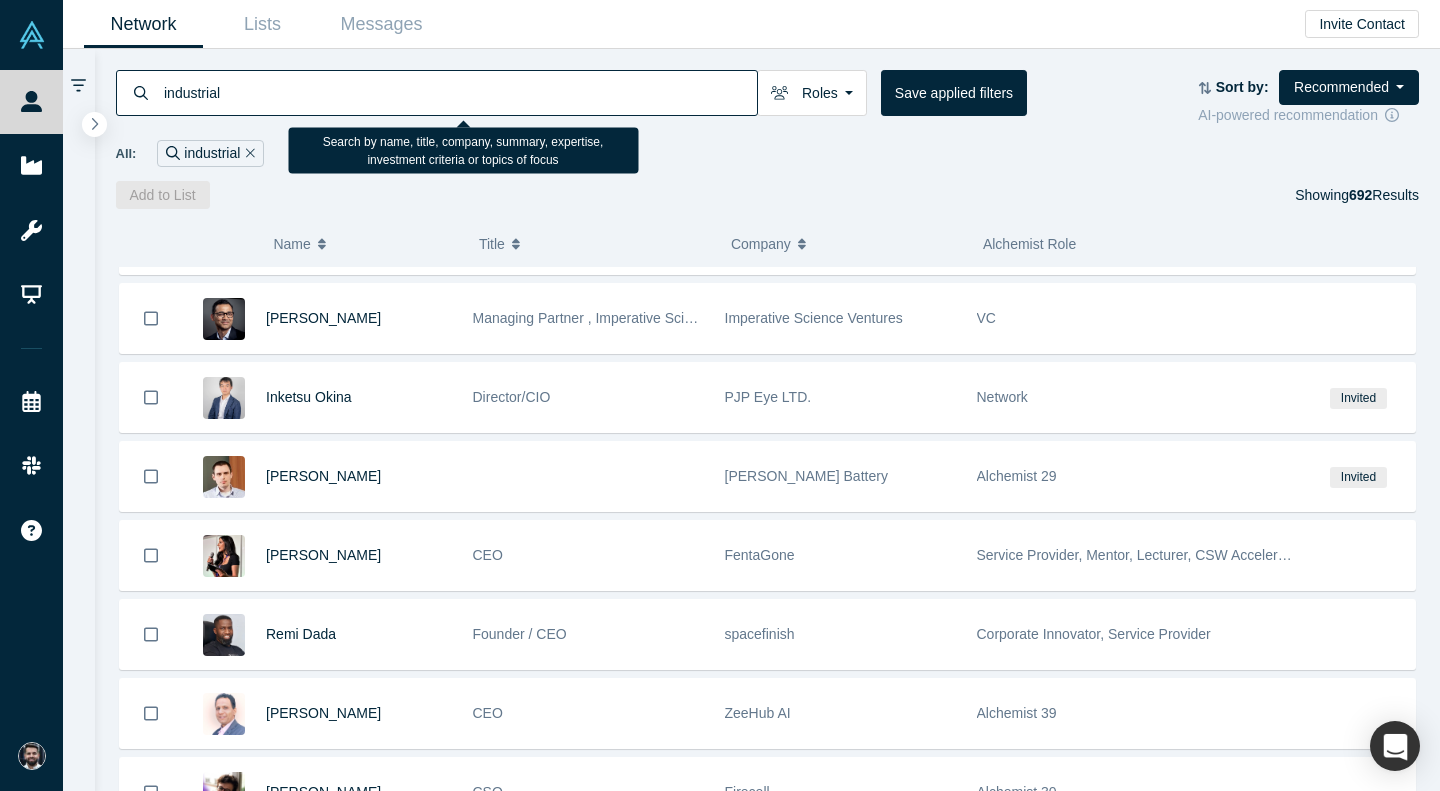 click on "industrial" at bounding box center [459, 92] 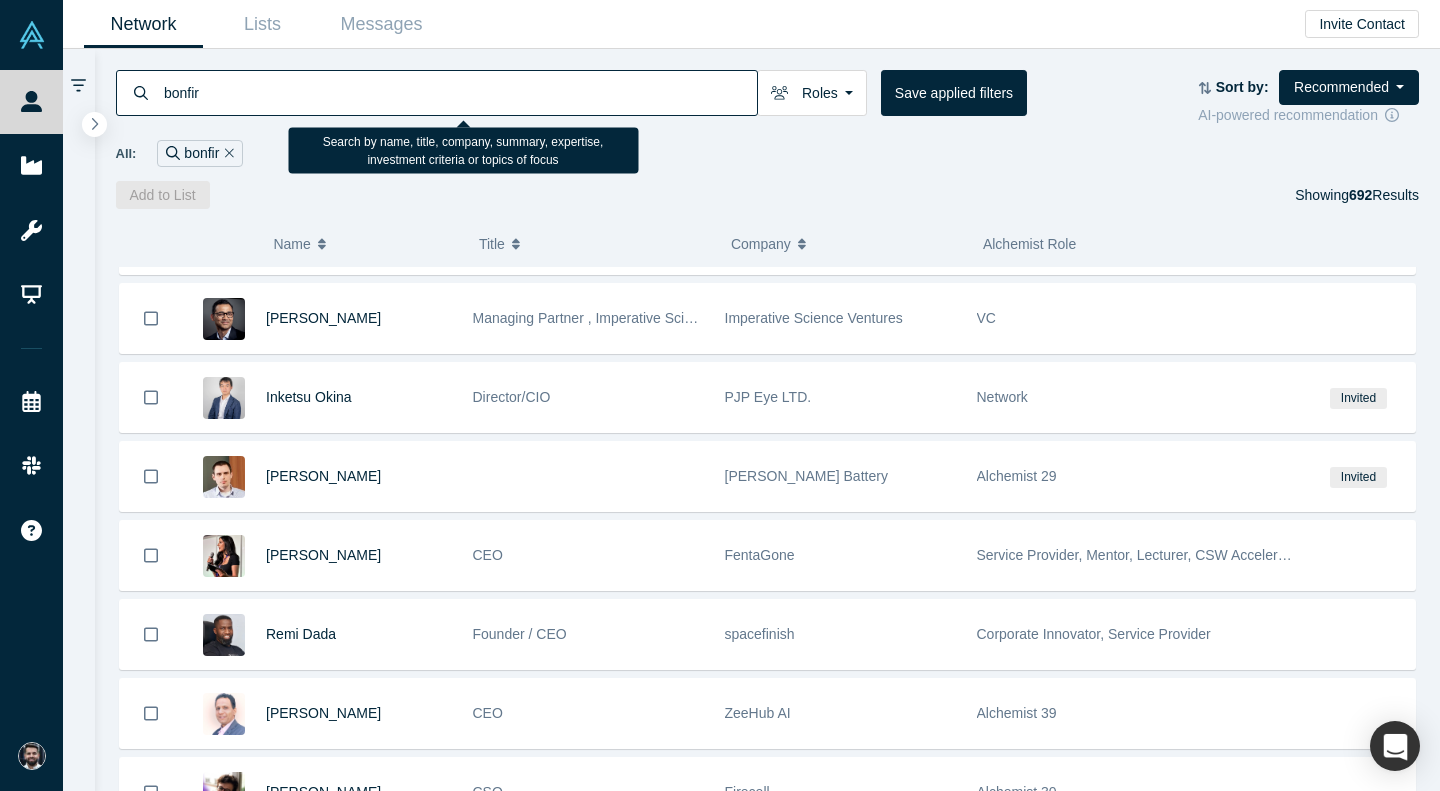type on "bonfire" 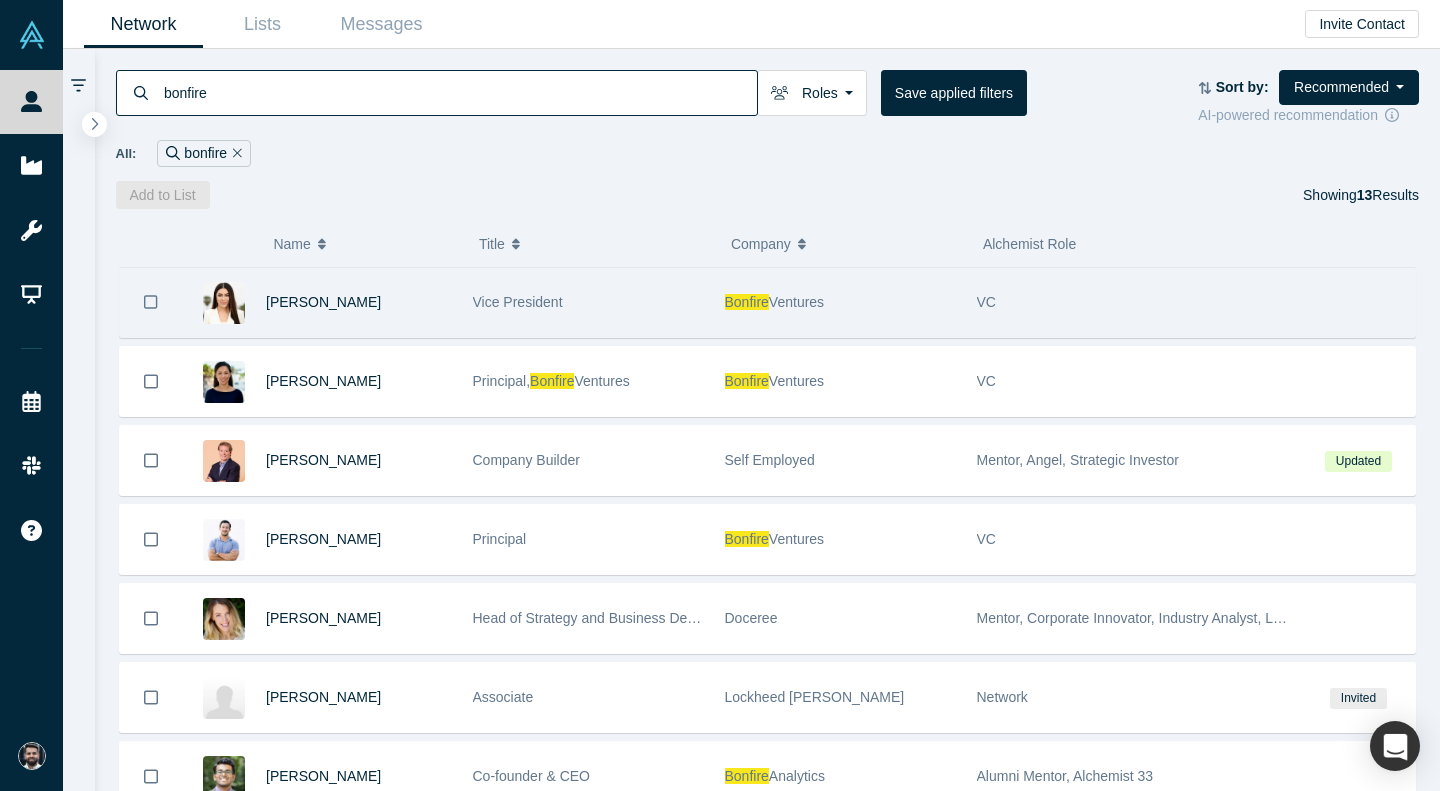 click on "[PERSON_NAME]" at bounding box center [359, 302] 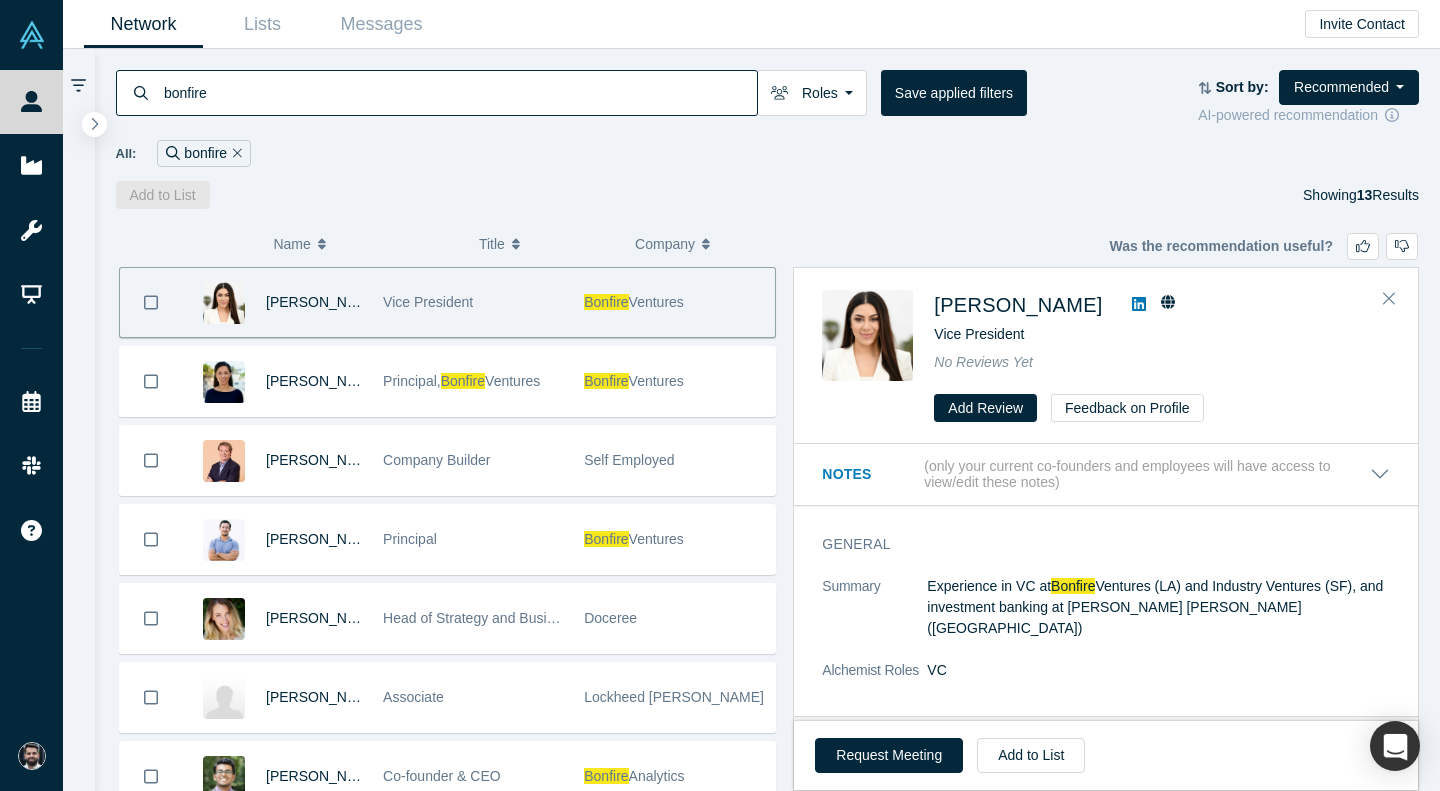 click at bounding box center (867, 335) 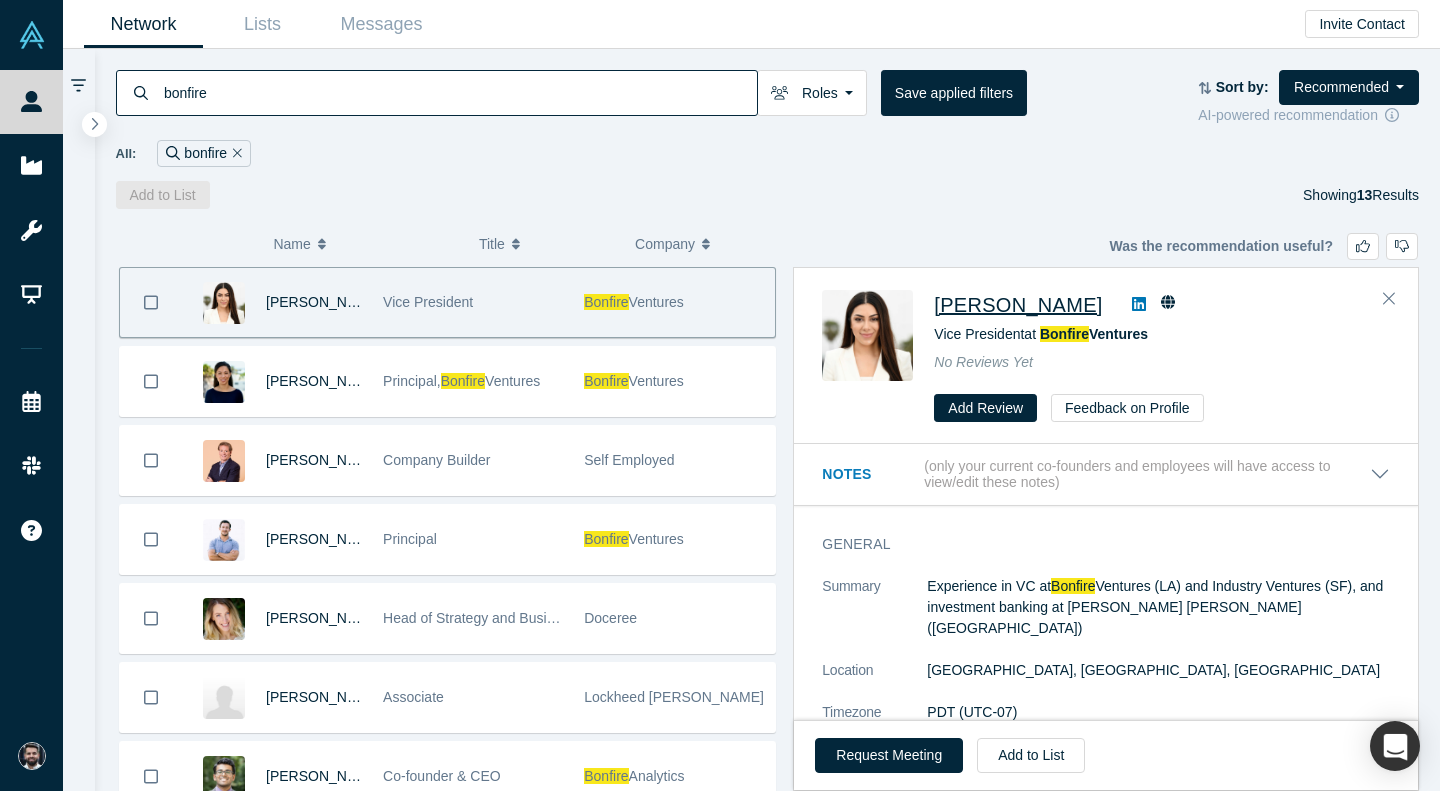 click on "[PERSON_NAME]" at bounding box center (1018, 305) 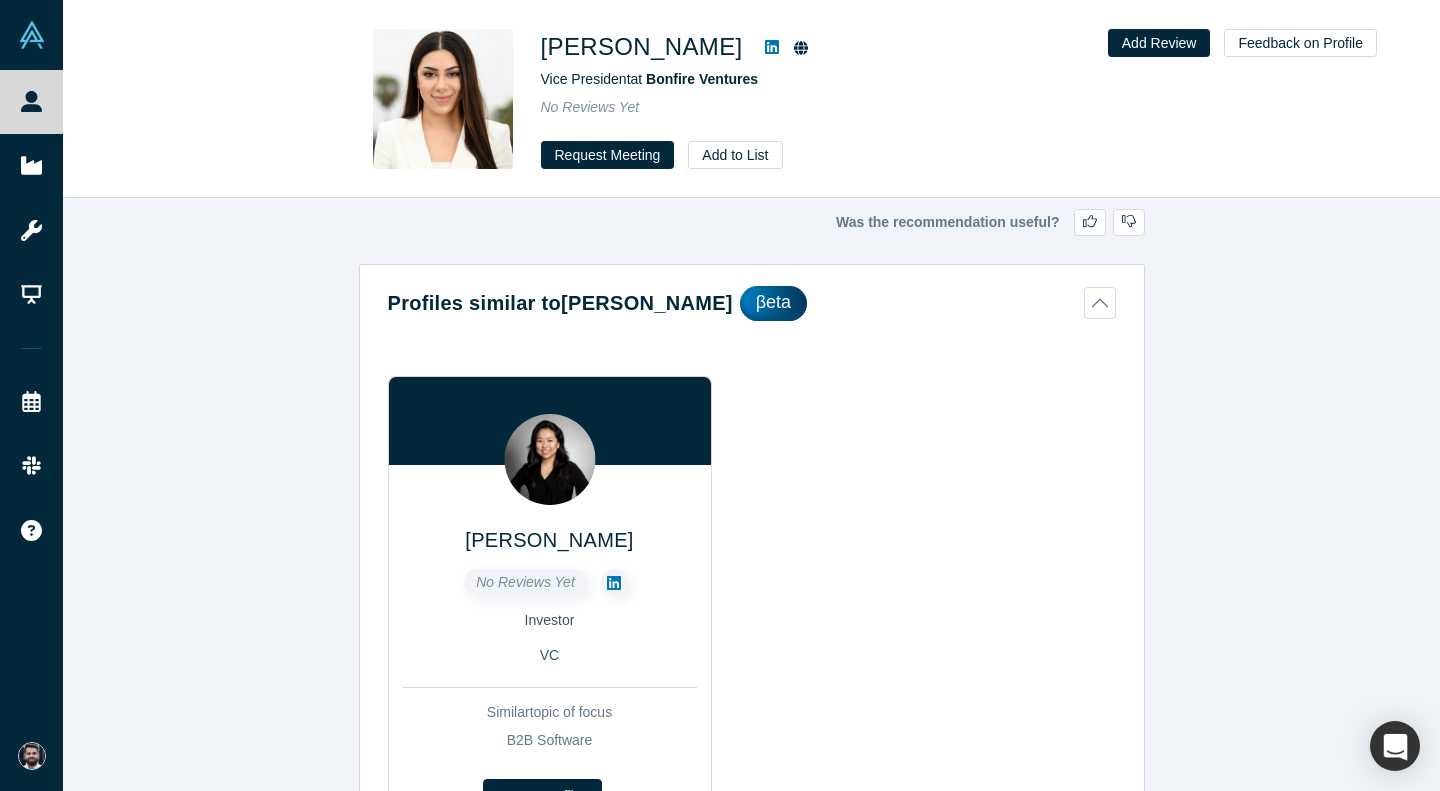 scroll, scrollTop: 0, scrollLeft: 0, axis: both 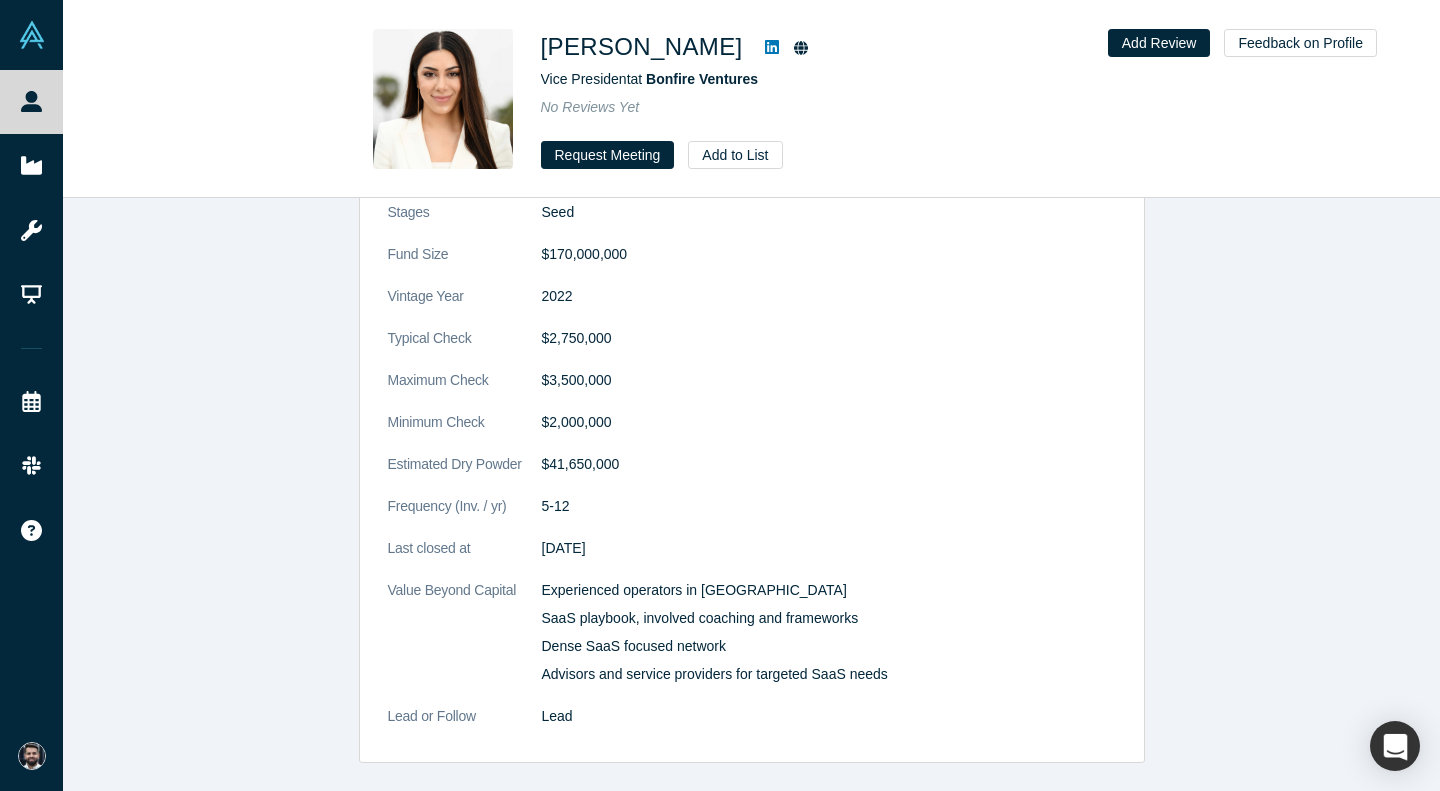 click on "Dominique Yadegar Vice President  at   Bonfire Ventures No Reviews Yet Request Meeting Add to List Add Review Feedback on Profile" at bounding box center [751, 99] 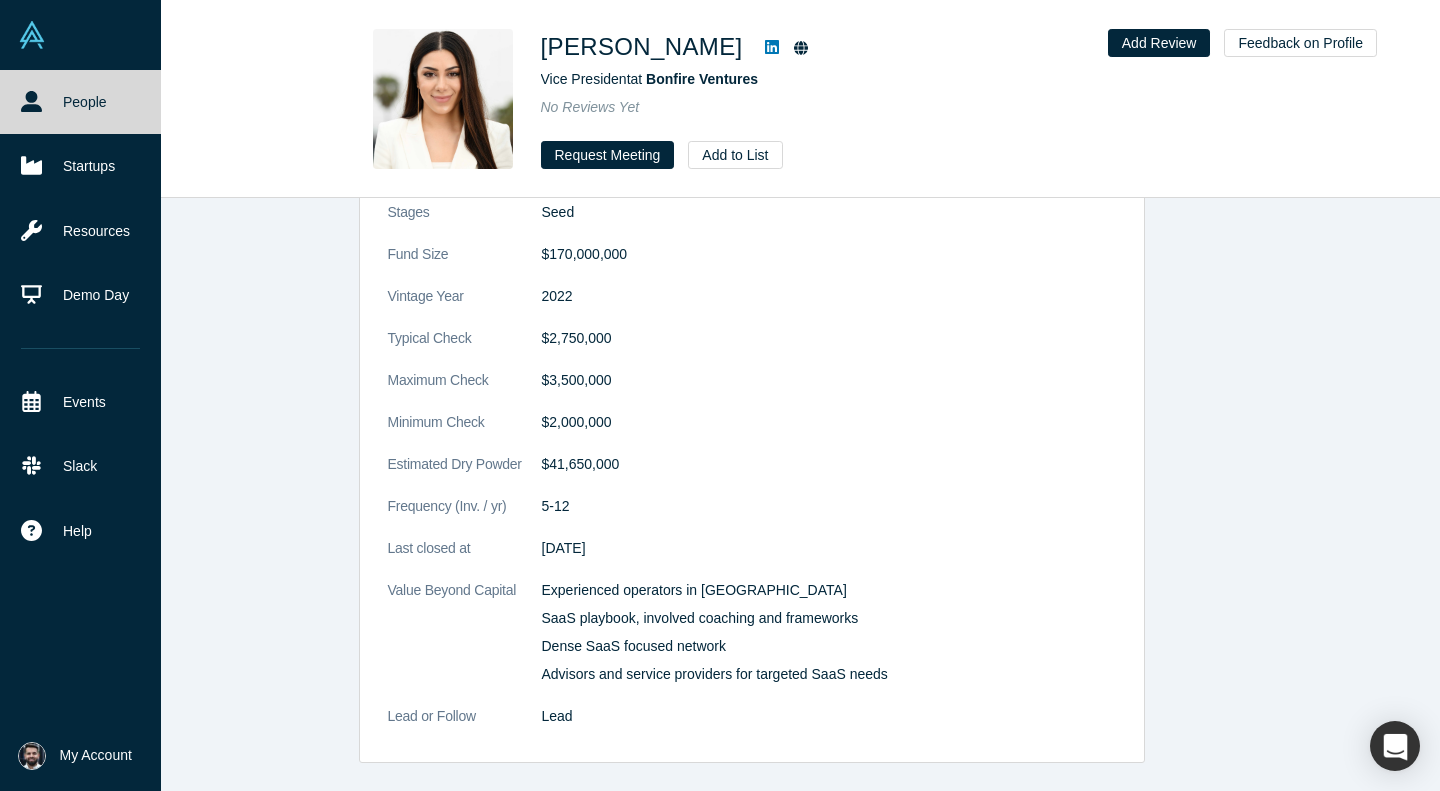 click at bounding box center (80, 35) 